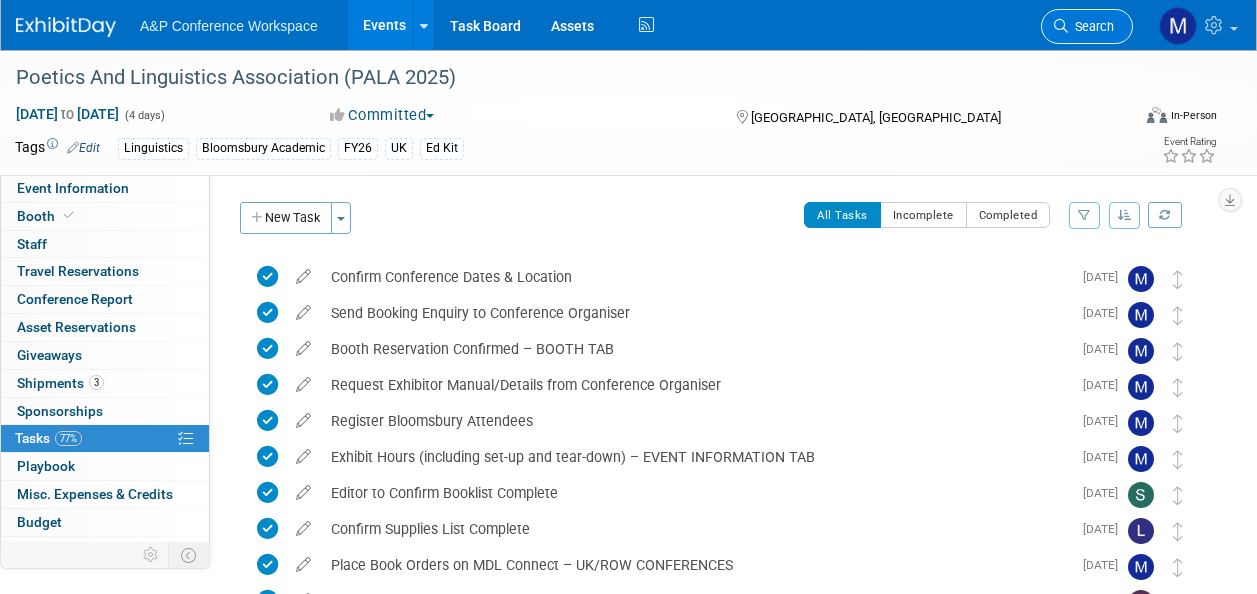 scroll, scrollTop: 500, scrollLeft: 0, axis: vertical 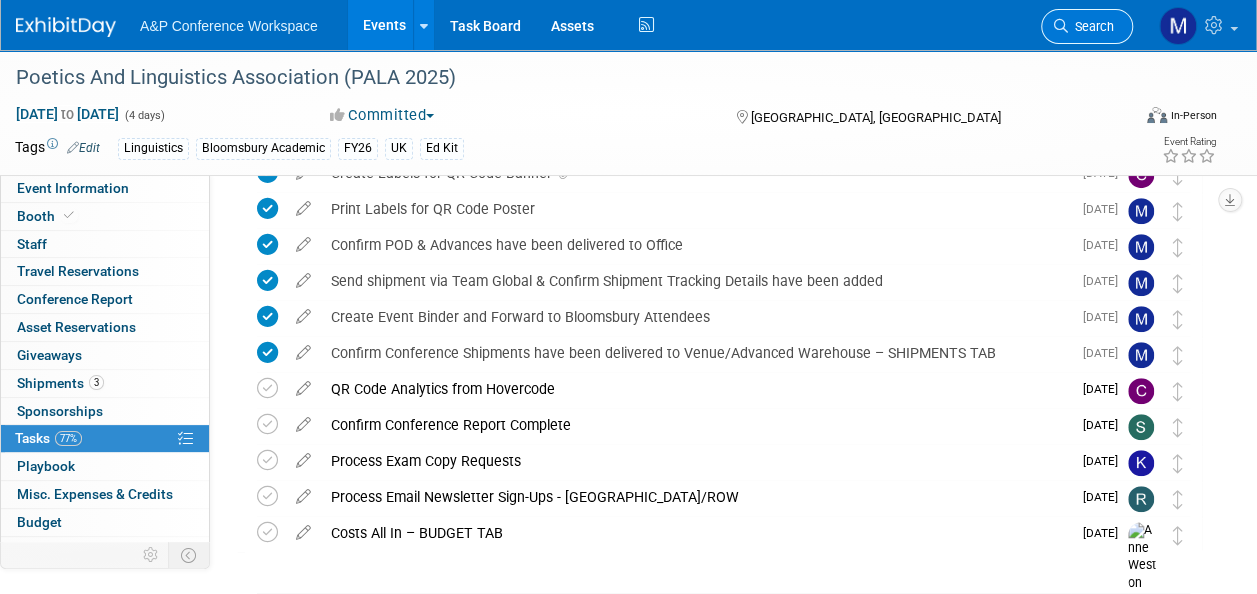 click on "Search" at bounding box center [1091, 26] 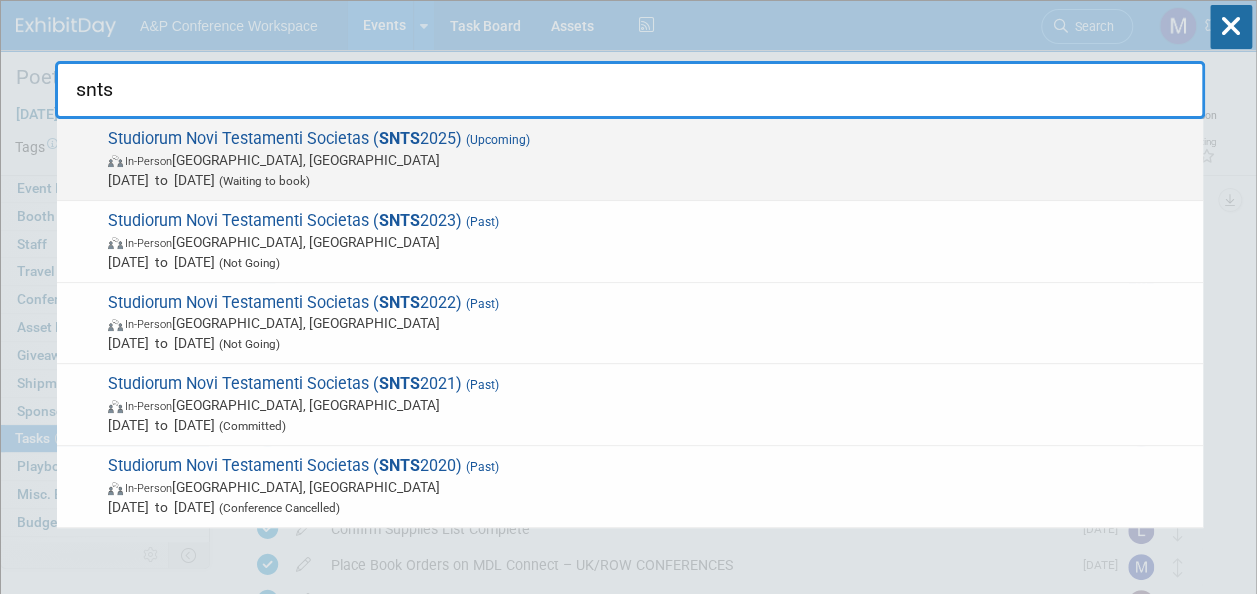 type on "snts" 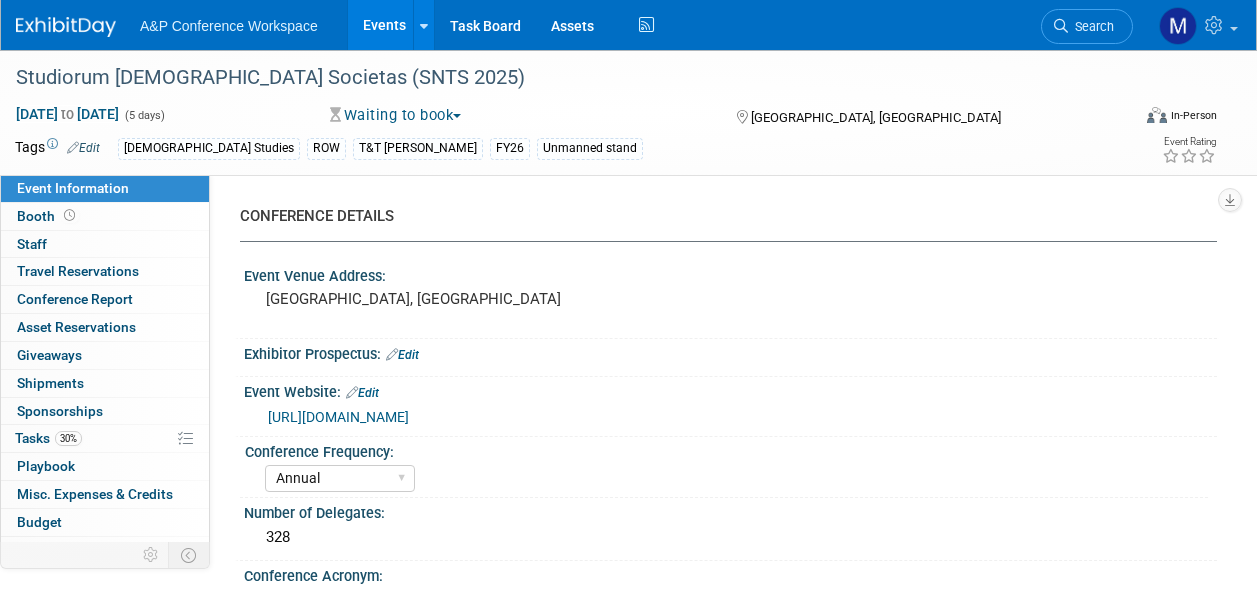 select on "Annual" 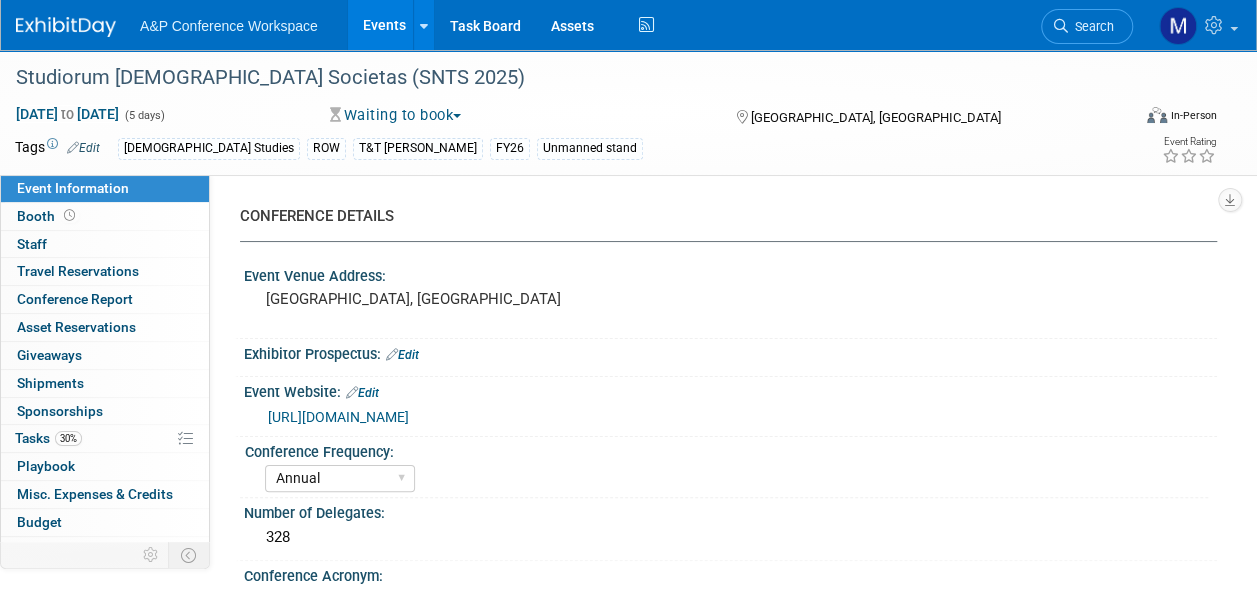 scroll, scrollTop: 0, scrollLeft: 0, axis: both 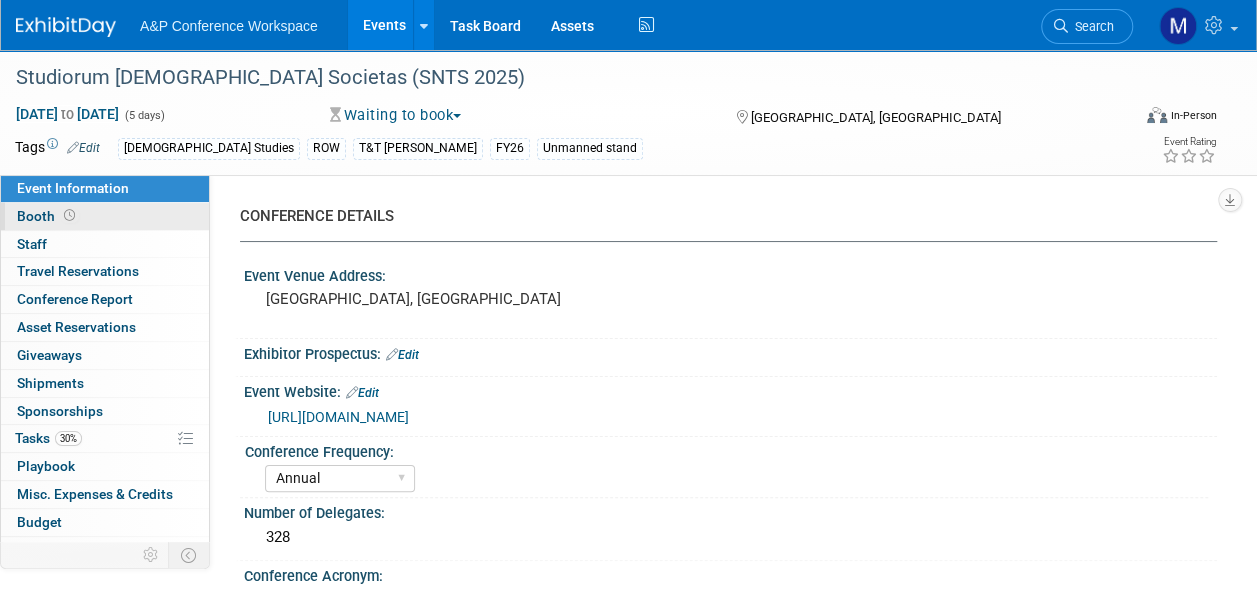 click on "Booth" at bounding box center (105, 216) 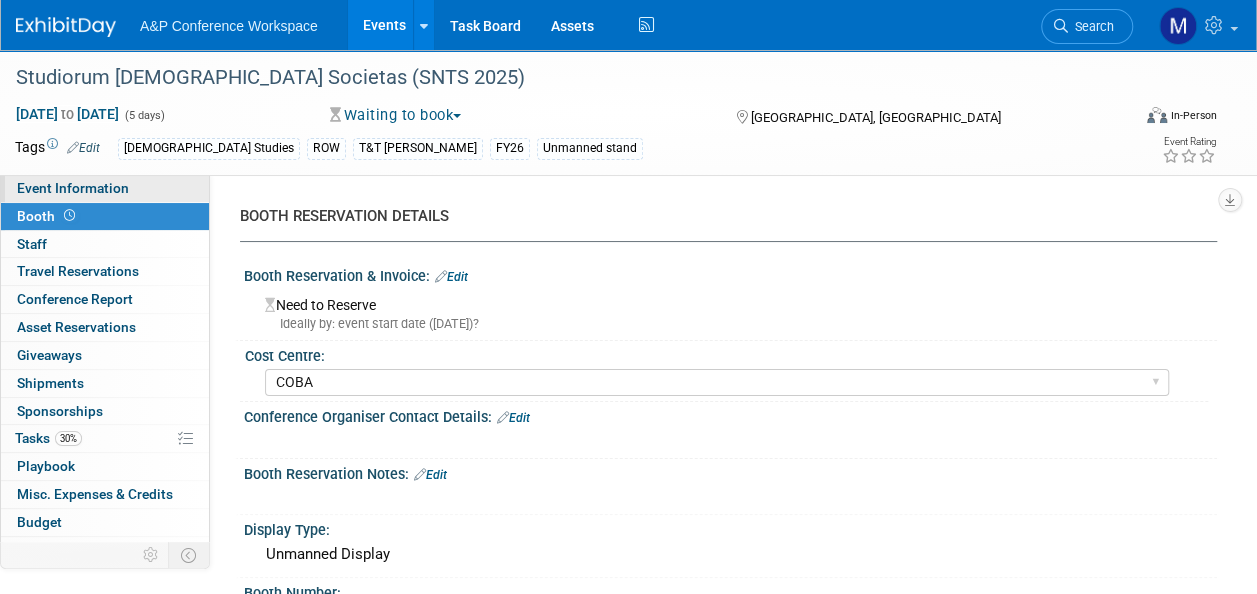 click on "Event Information" at bounding box center (105, 188) 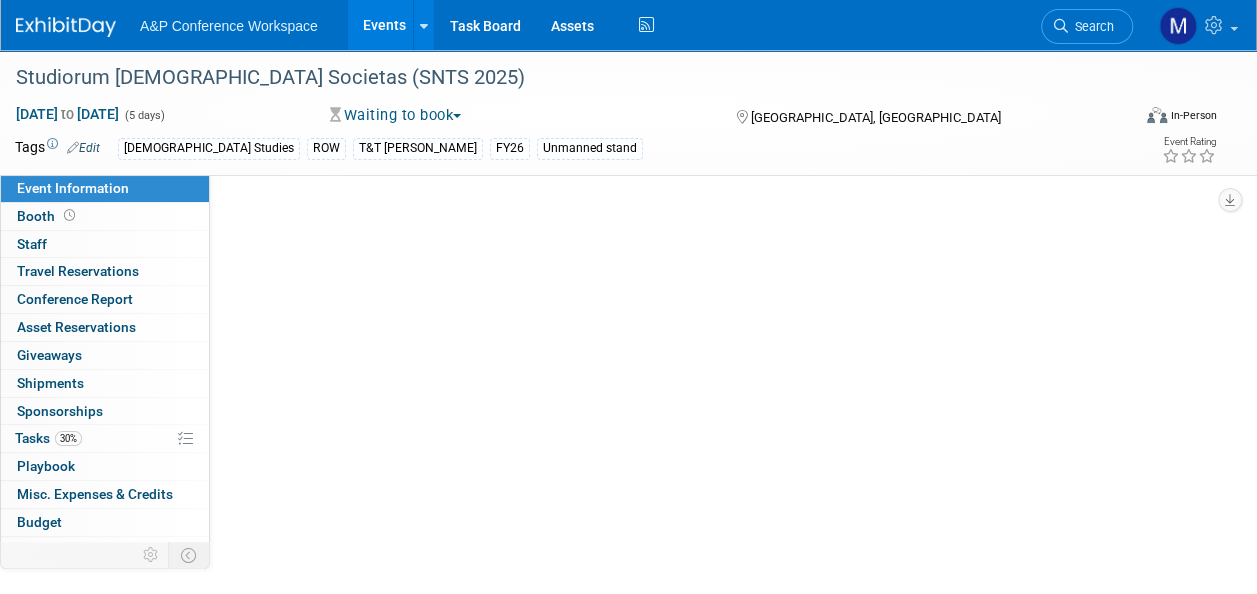 select on "Annual" 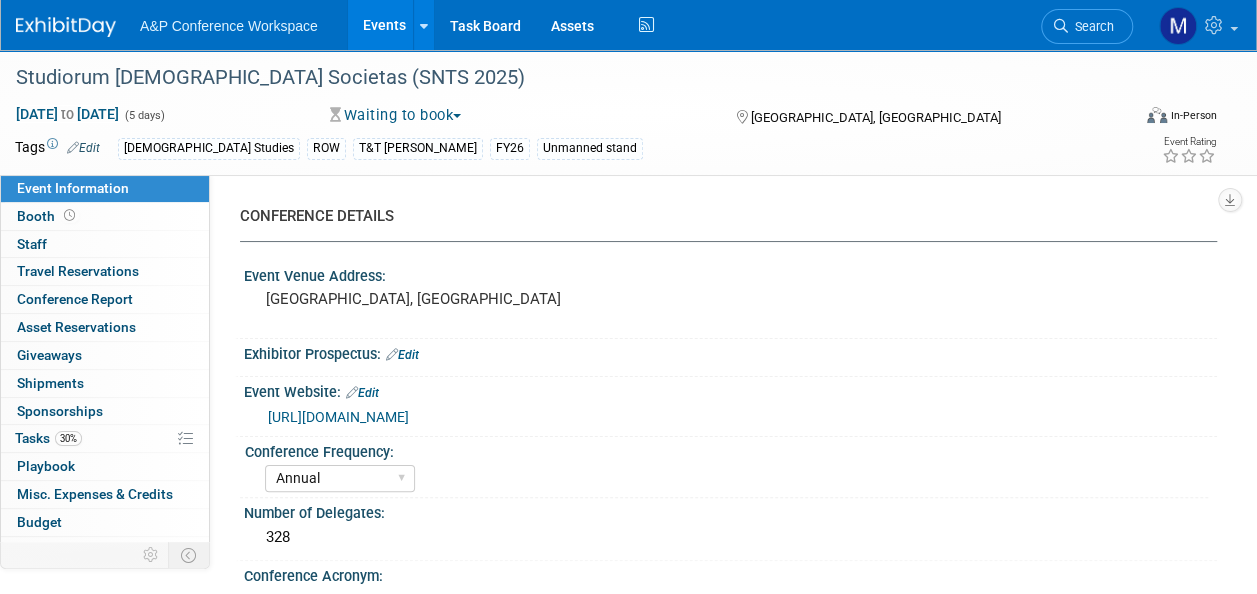 click on "https://snts.online/general-meetings" at bounding box center (338, 417) 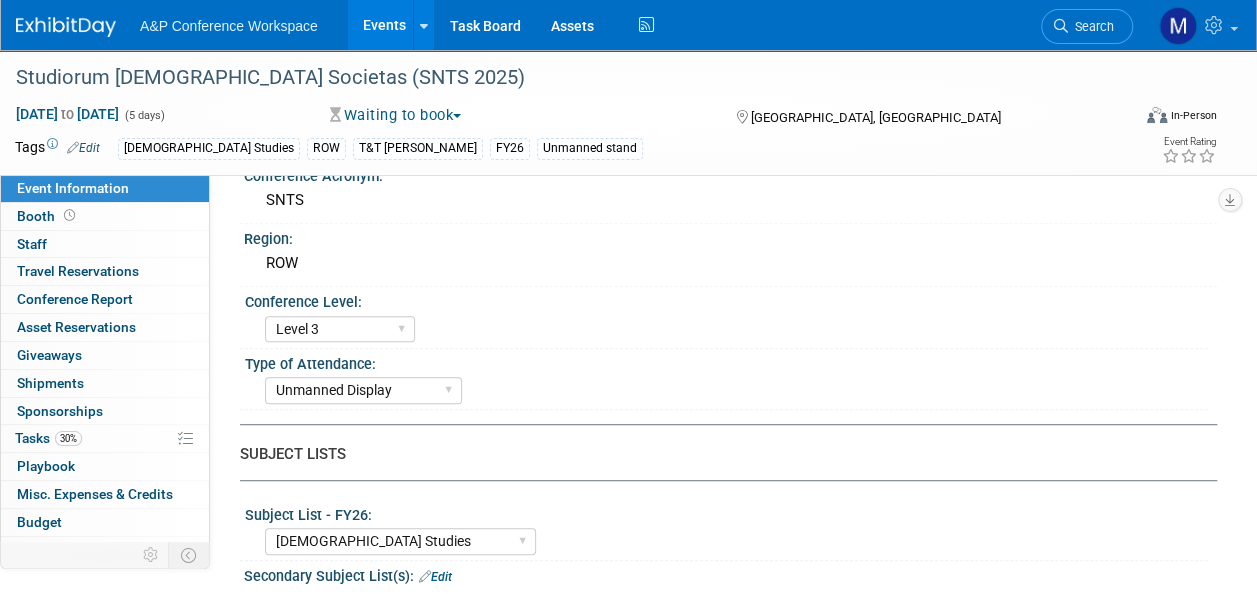 scroll, scrollTop: 800, scrollLeft: 0, axis: vertical 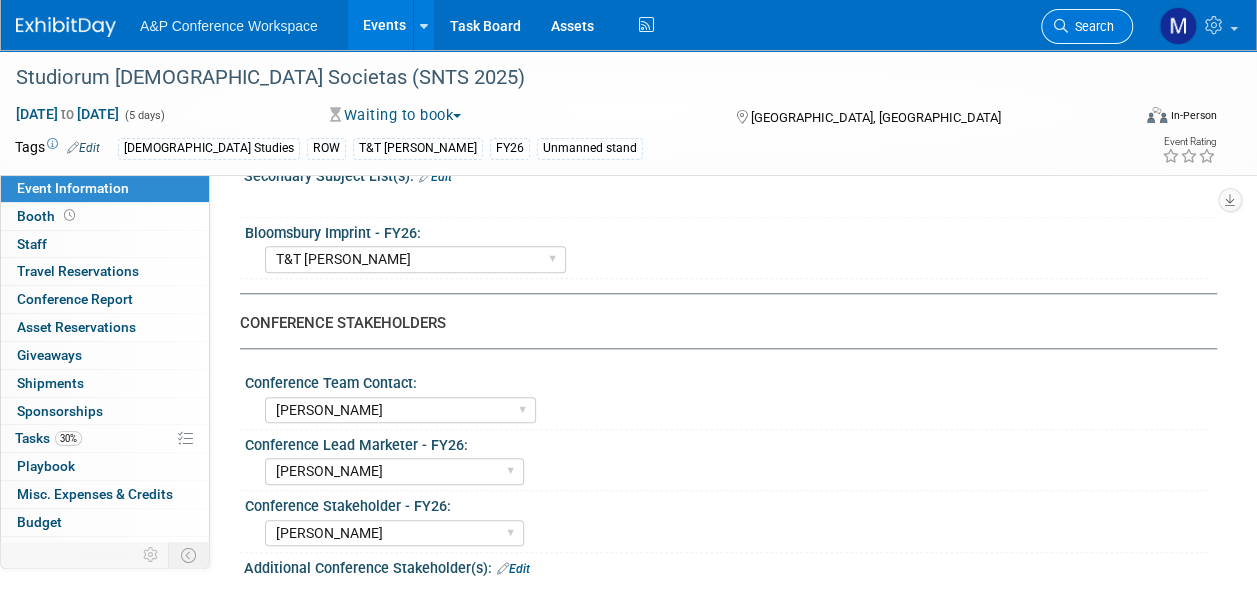 click on "Search" at bounding box center [1087, 26] 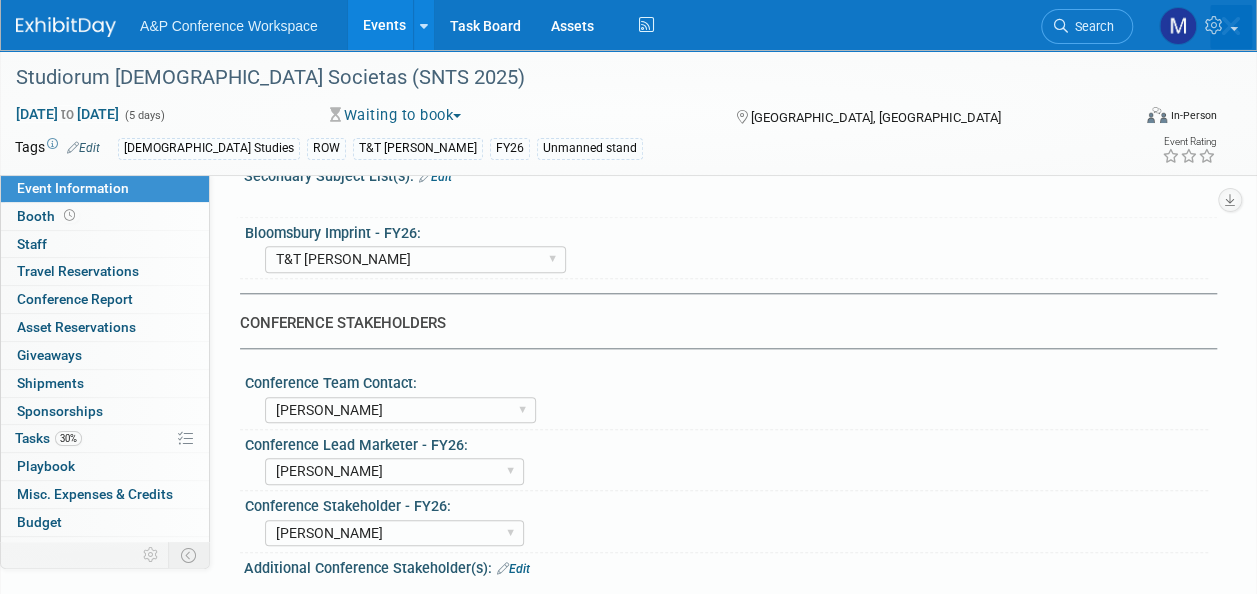 scroll, scrollTop: 0, scrollLeft: 0, axis: both 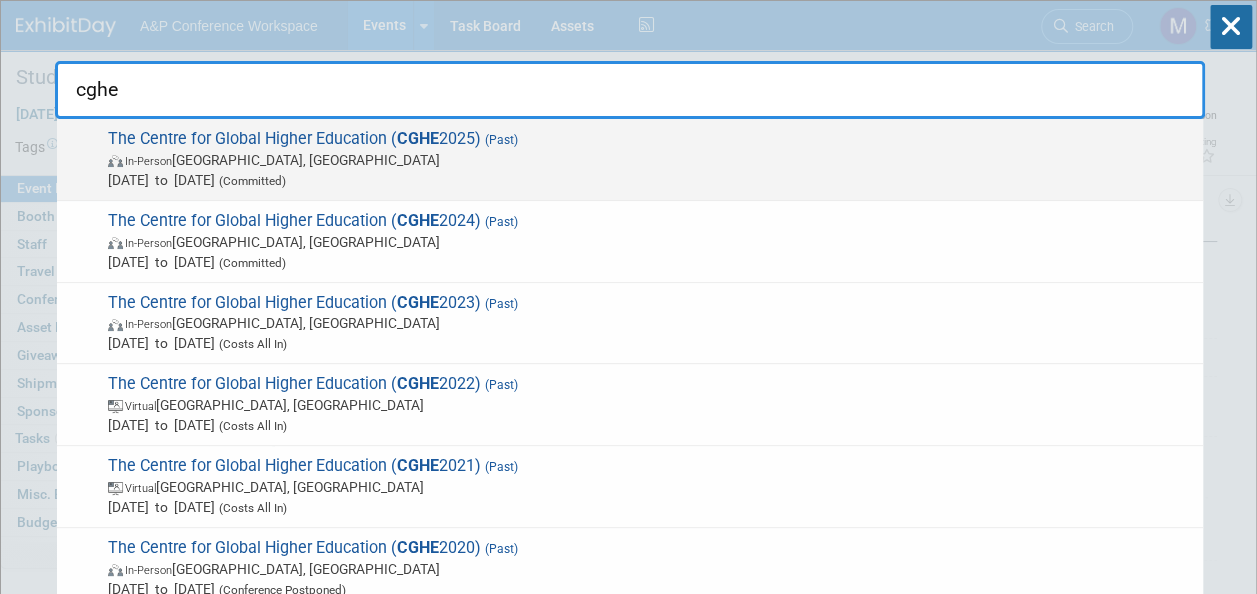 type on "cghe" 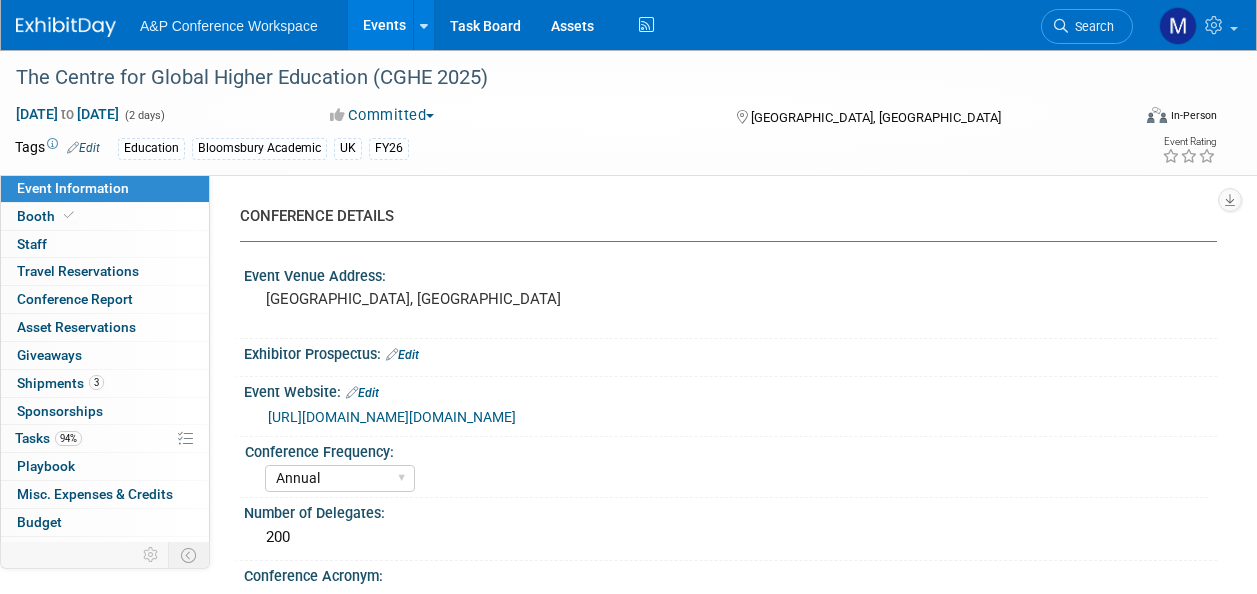 select on "Annual" 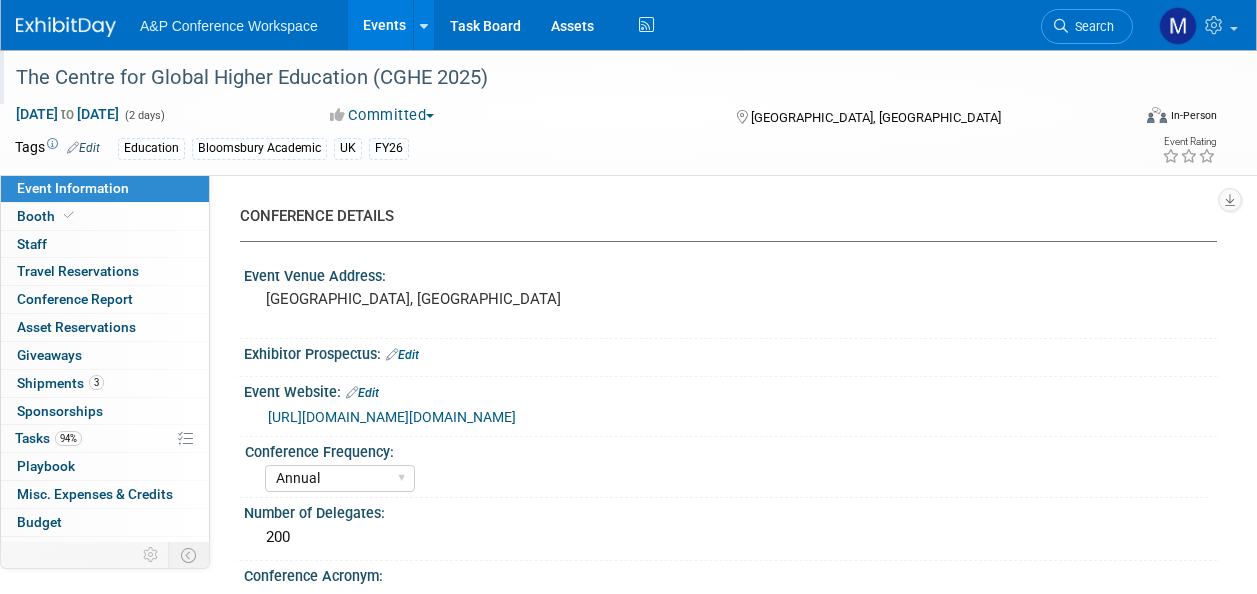 scroll, scrollTop: 0, scrollLeft: 0, axis: both 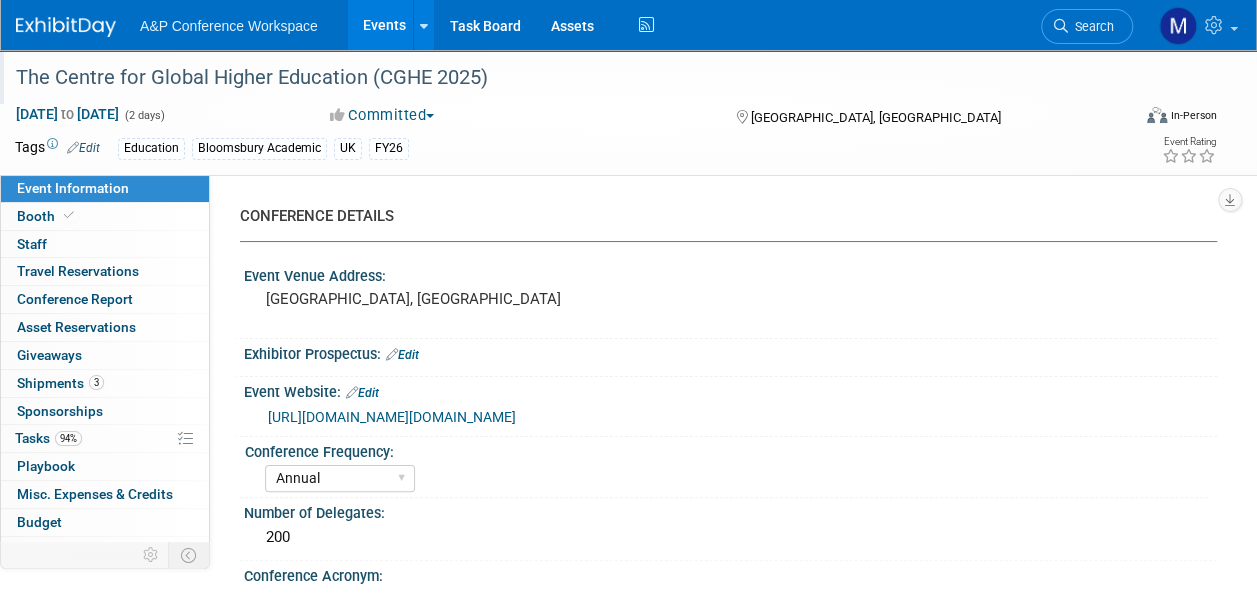 drag, startPoint x: 526, startPoint y: 69, endPoint x: 61, endPoint y: 100, distance: 466.0322 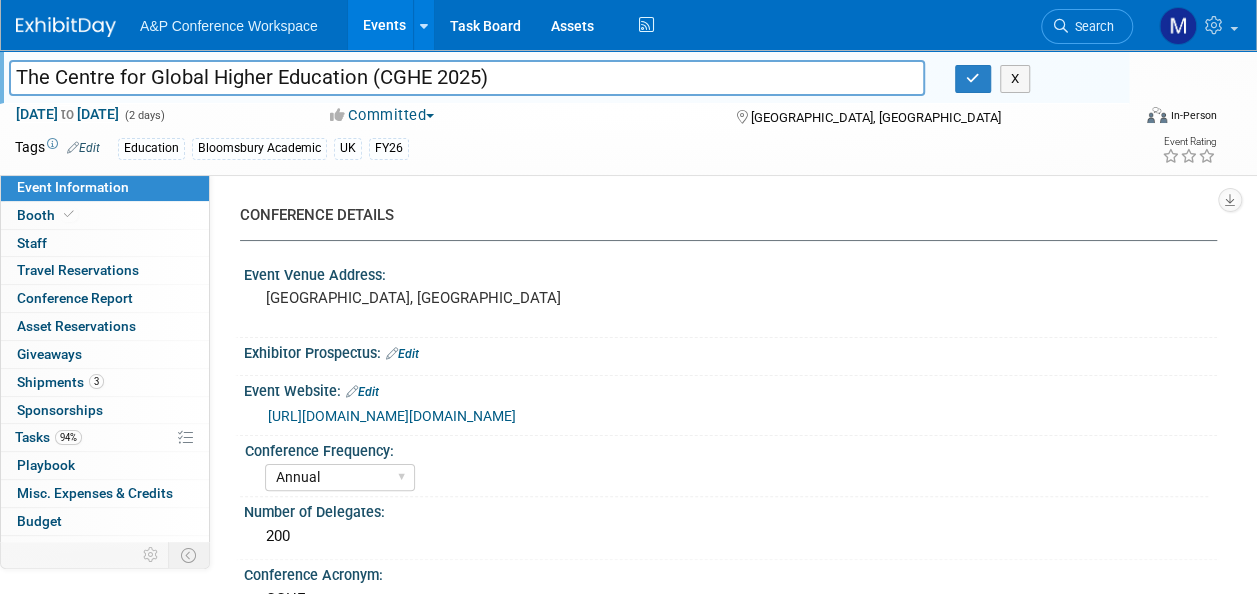 drag, startPoint x: 452, startPoint y: 74, endPoint x: -4, endPoint y: 59, distance: 456.24664 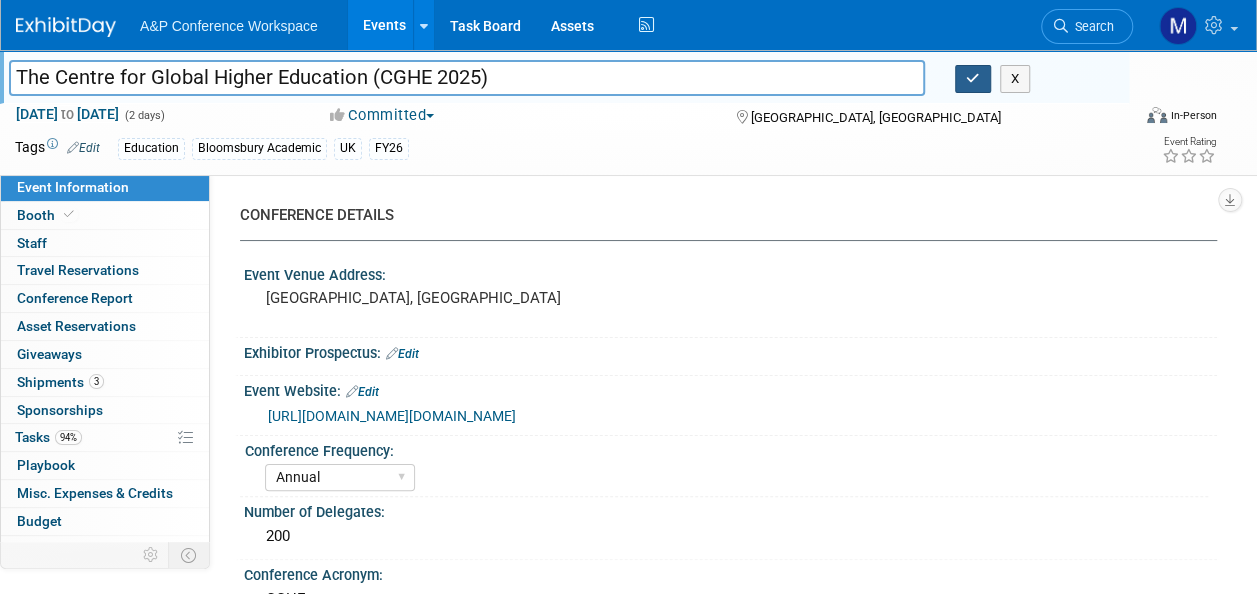 click at bounding box center [973, 79] 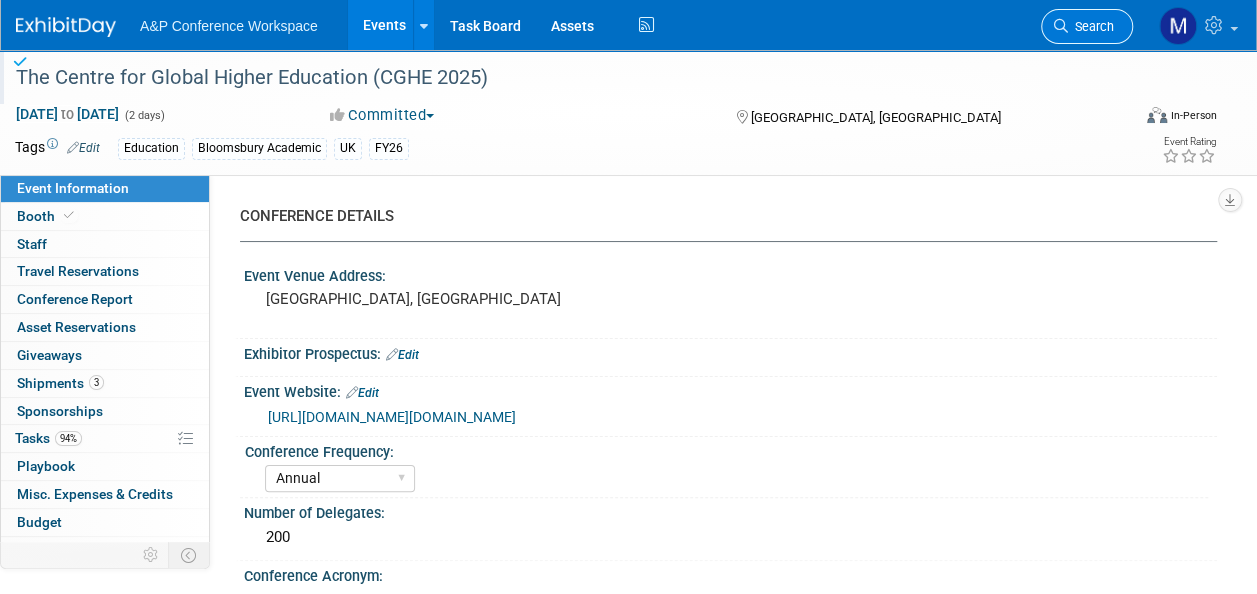 click on "Search" at bounding box center (1091, 26) 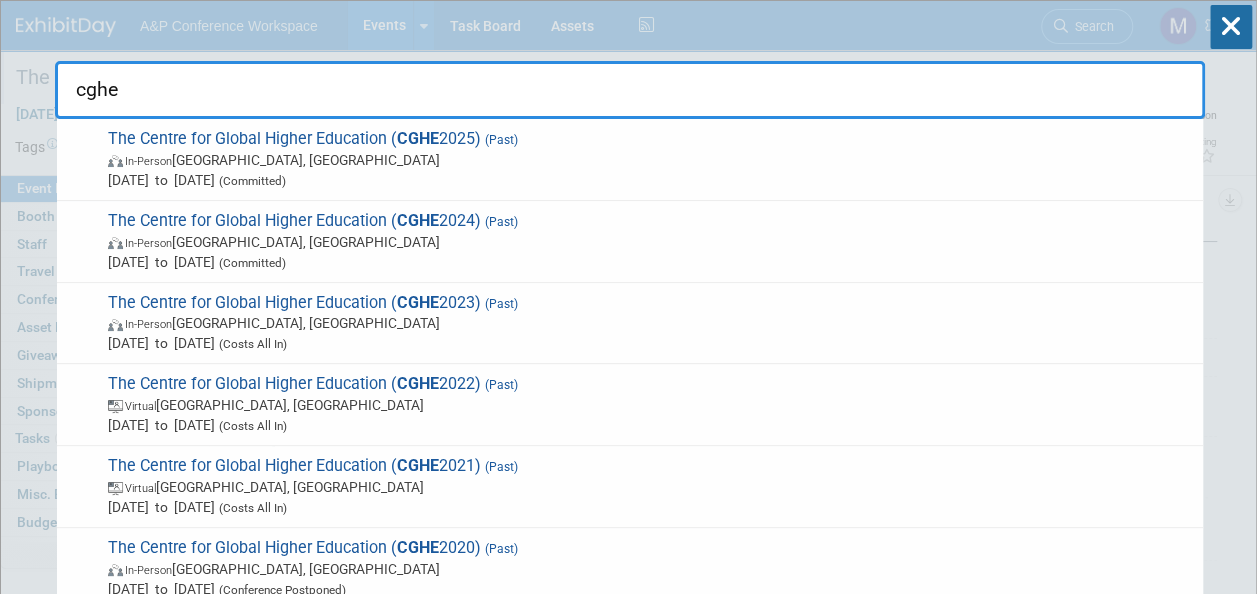 type on "cghe" 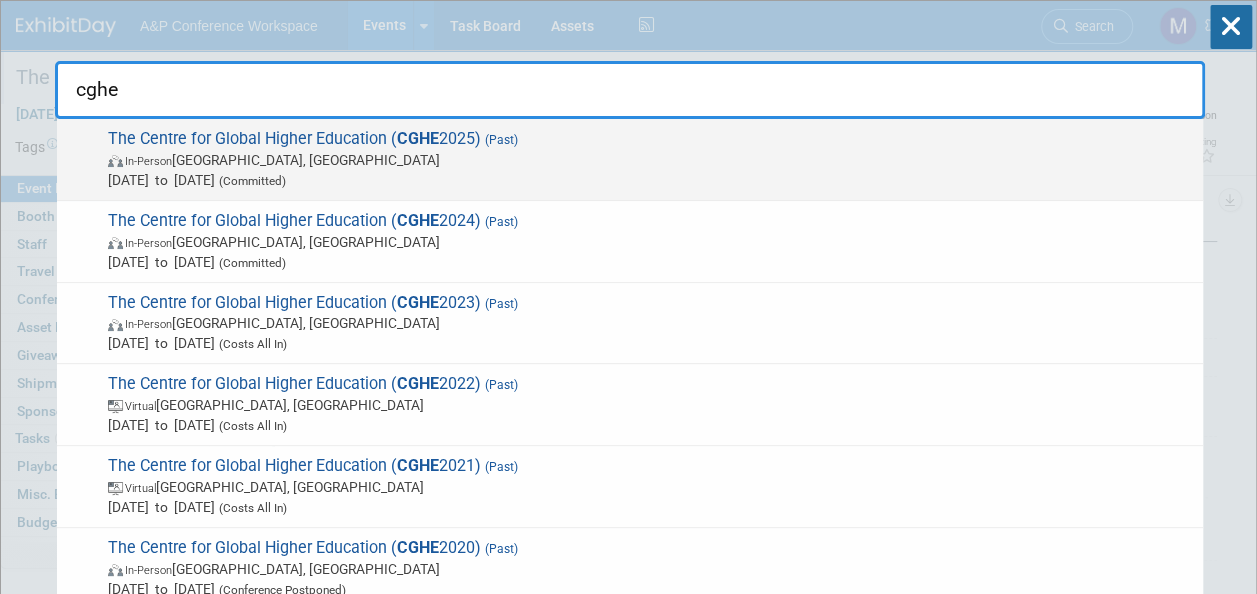 click on "The Centre for Global Higher Education ( CGHE  2025)  (Past)  In-Person     Oxford, United Kingdom Apr 3, 2025  to  Apr 4, 2025  (Committed)" at bounding box center (647, 159) 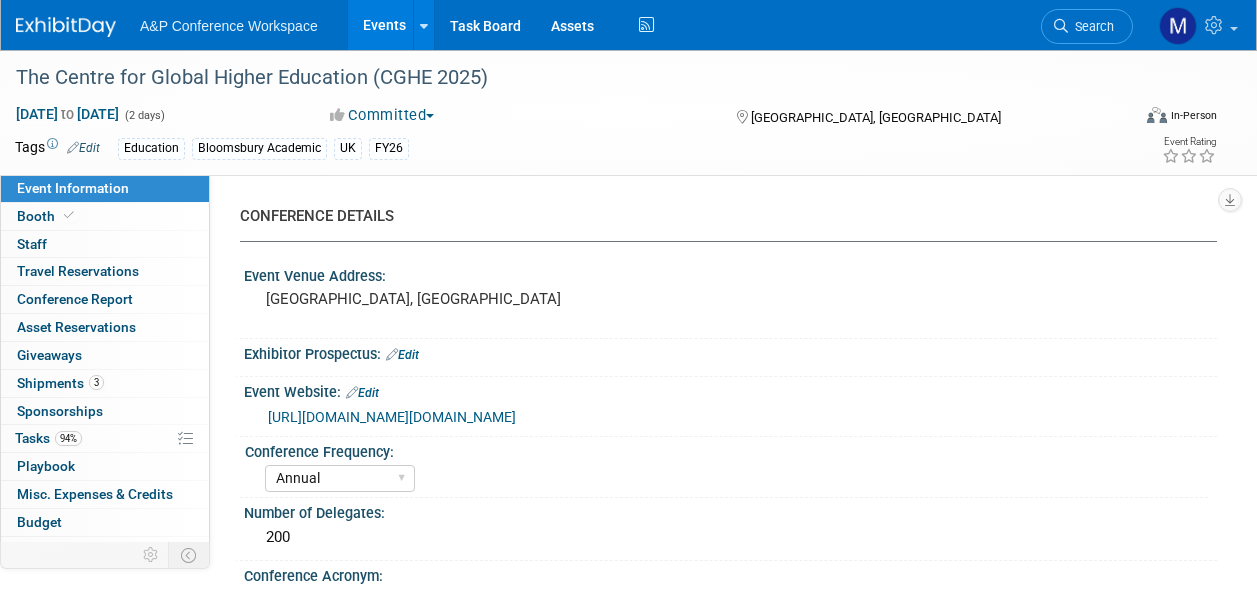 select on "Annual" 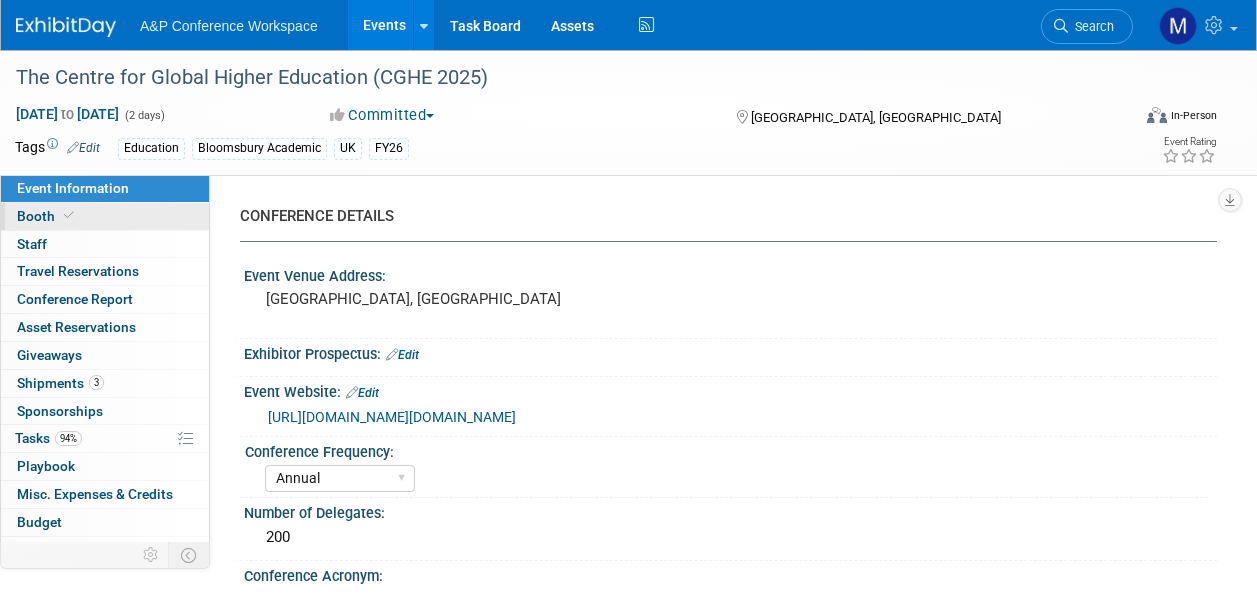scroll, scrollTop: 0, scrollLeft: 0, axis: both 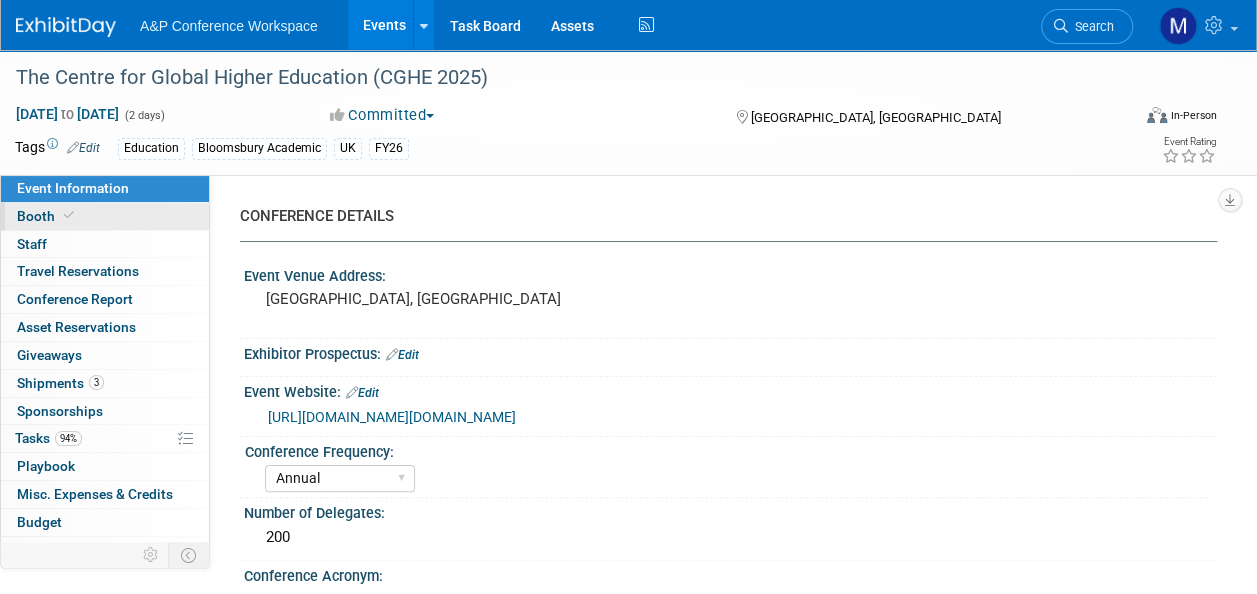 click on "Booth" at bounding box center [105, 216] 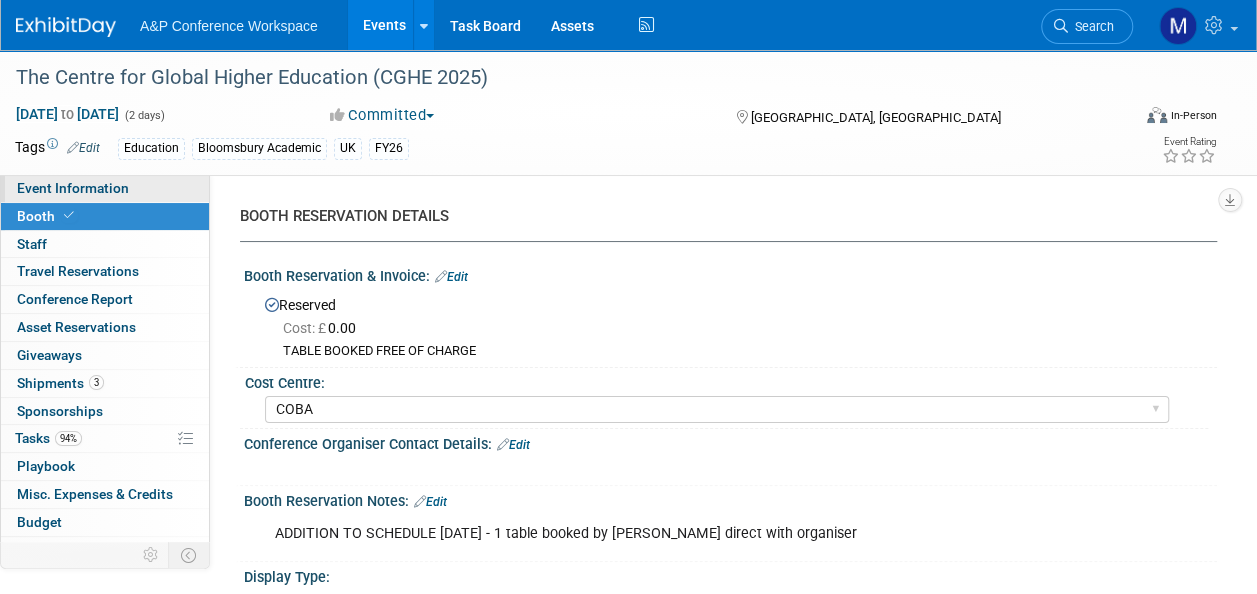 click on "Event Information" at bounding box center (73, 188) 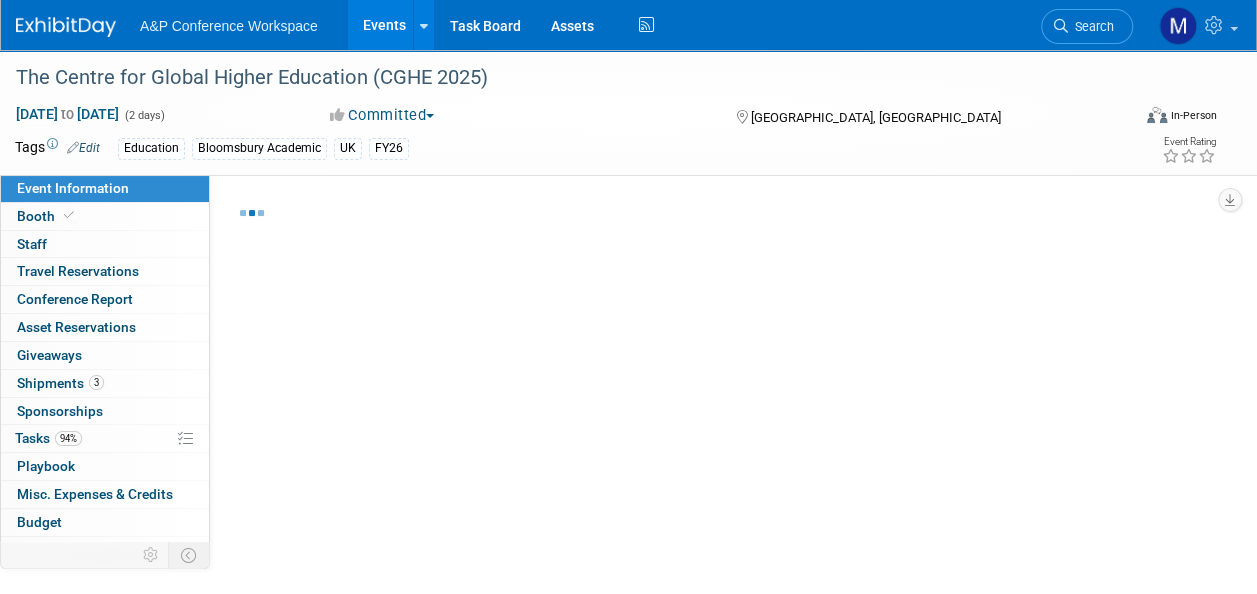 select on "Annual" 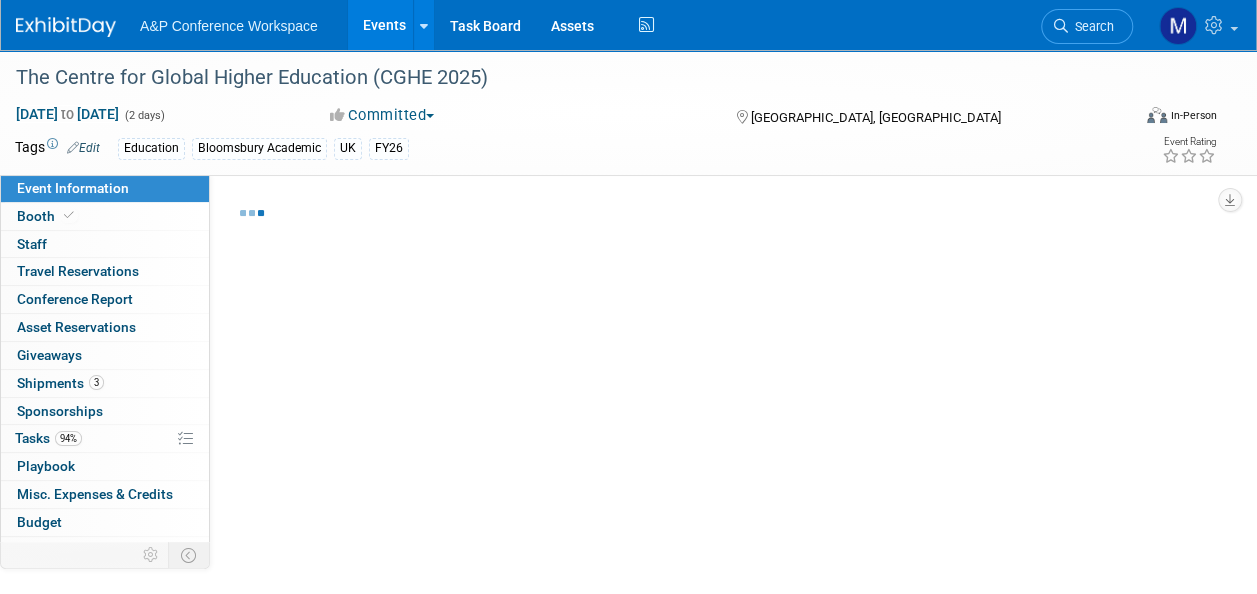 select on "Level 2" 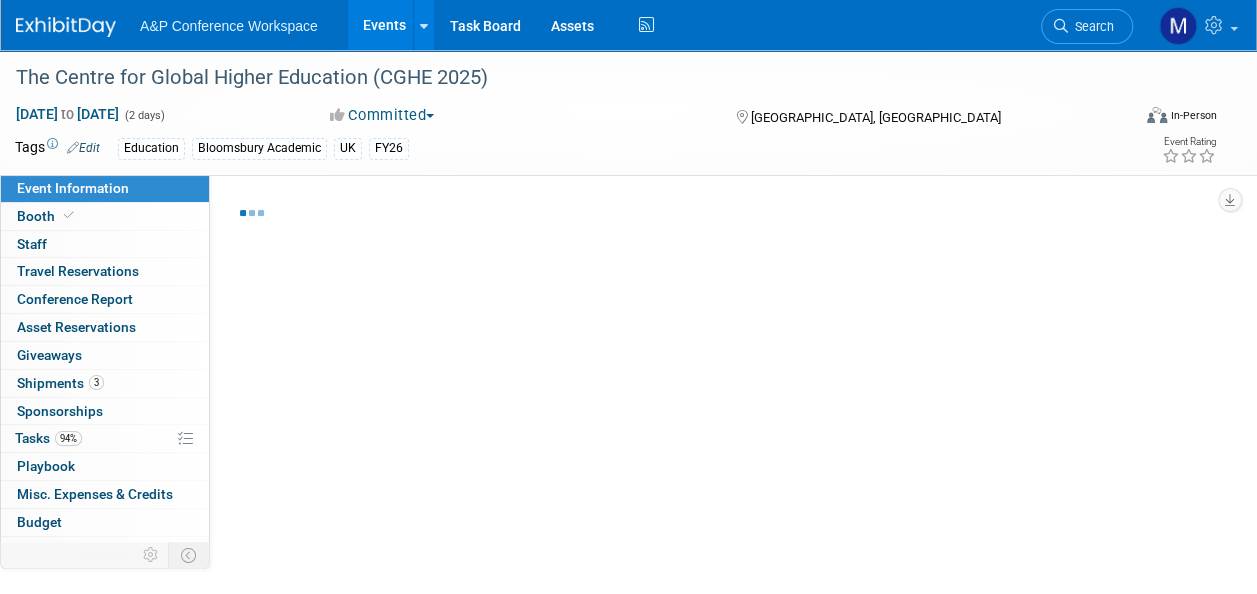 select on "In-Person Booth" 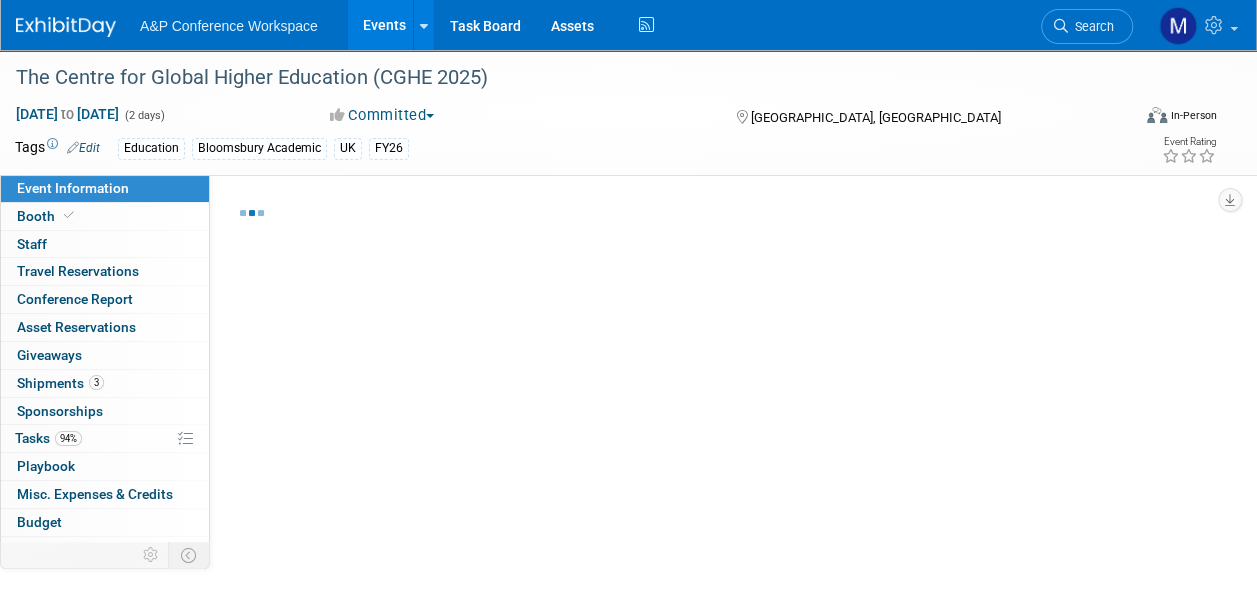 select on "Education" 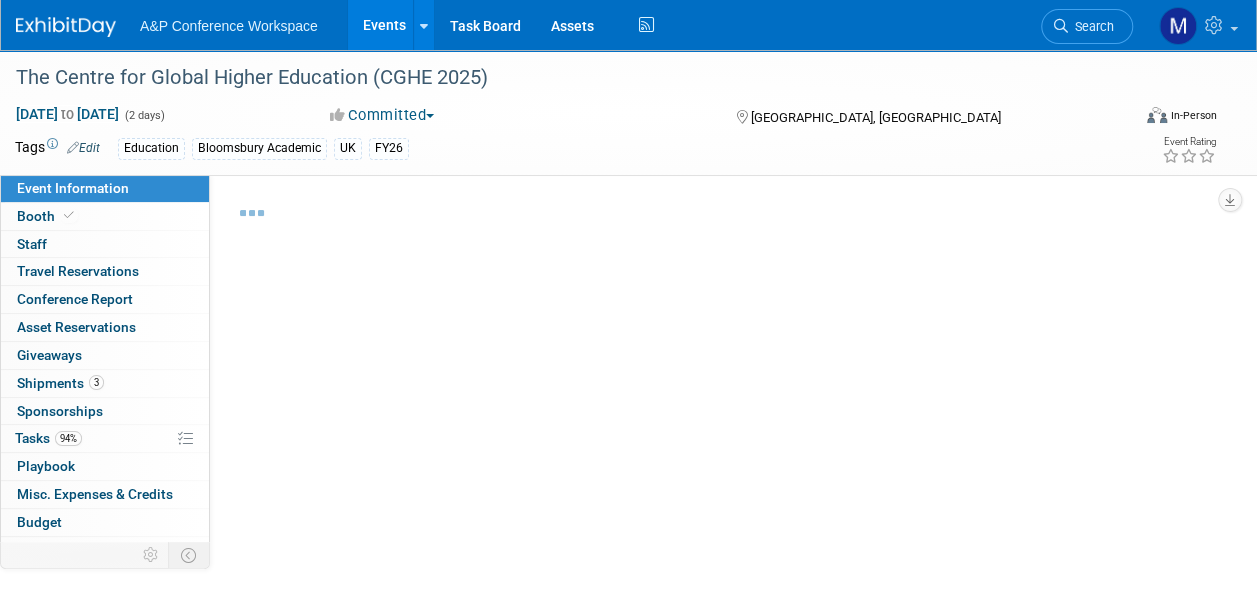 select on "[PERSON_NAME]" 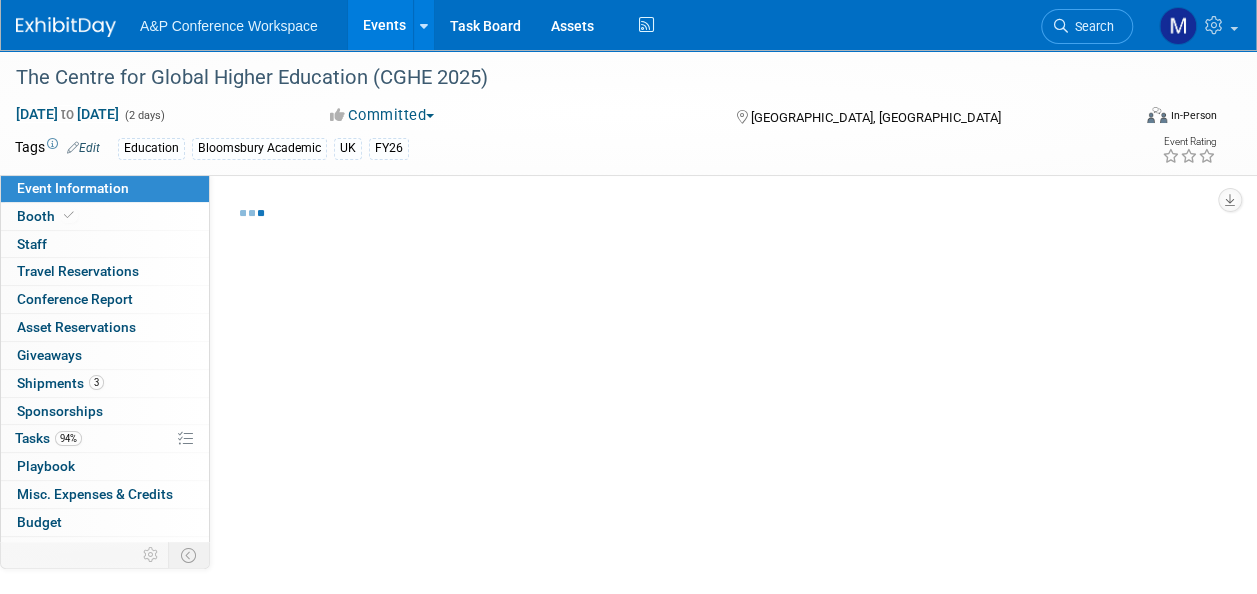 select on "[PERSON_NAME]" 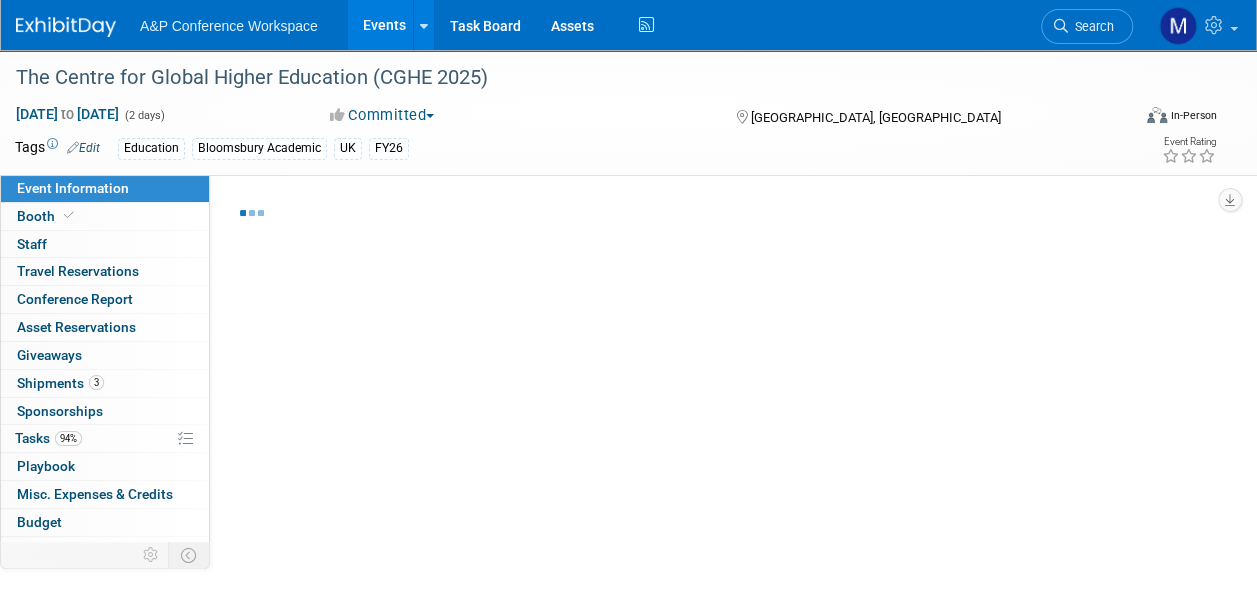 select on "[PERSON_NAME]" 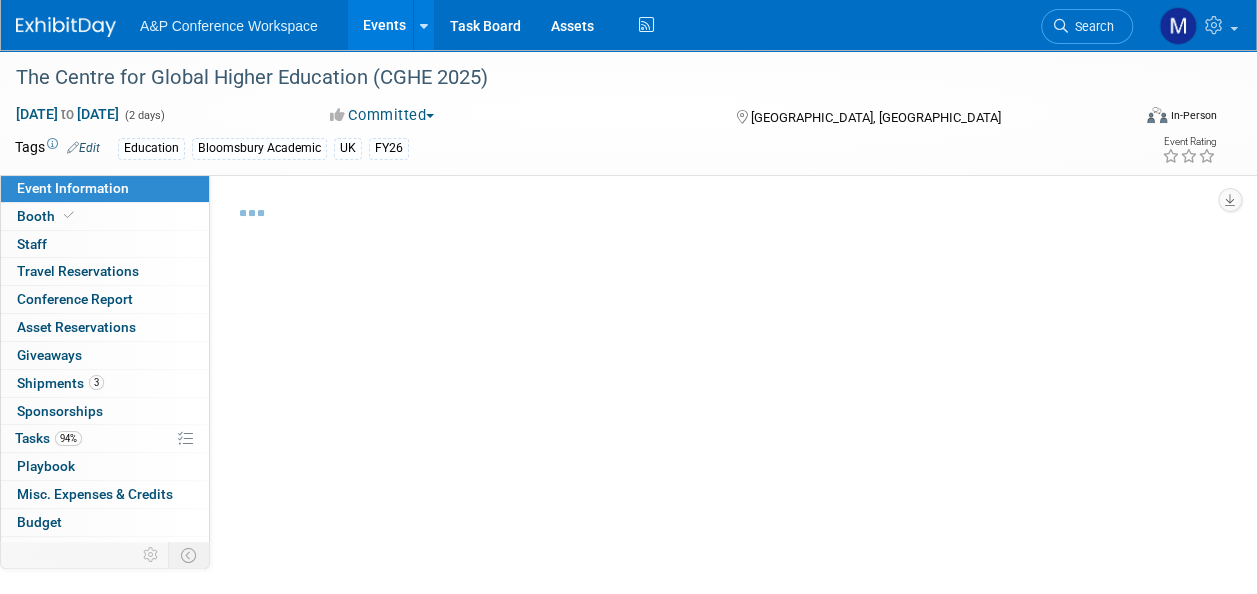 select on "Networking/Commissioning" 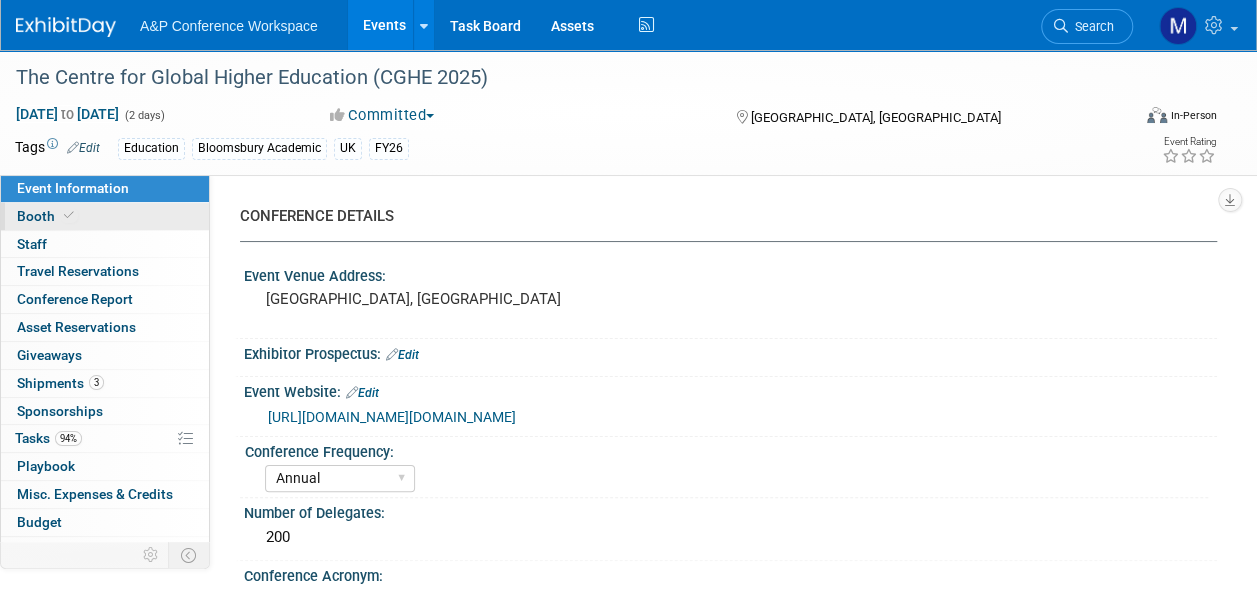 click on "Booth" at bounding box center [105, 216] 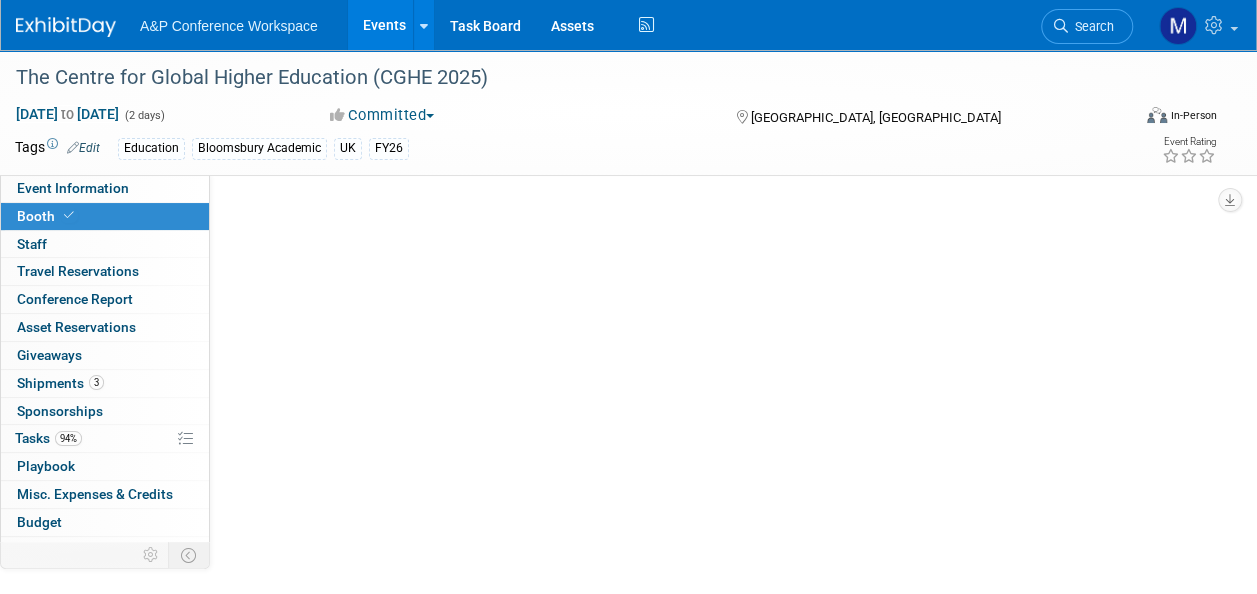 select on "COBA" 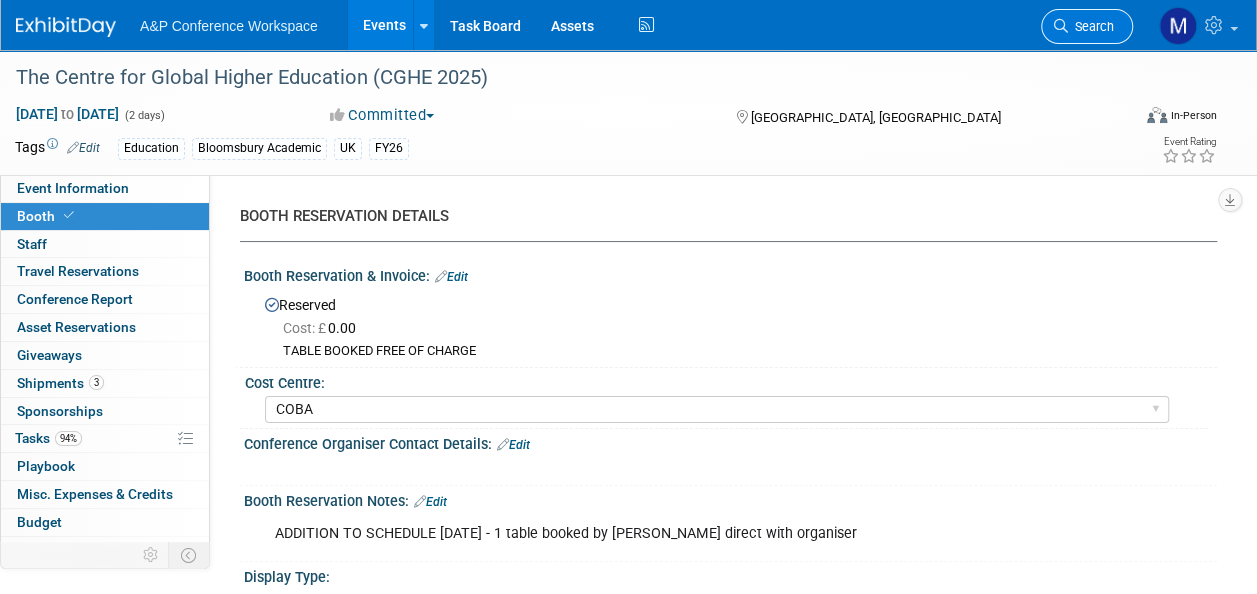 click on "Search" at bounding box center [1087, 26] 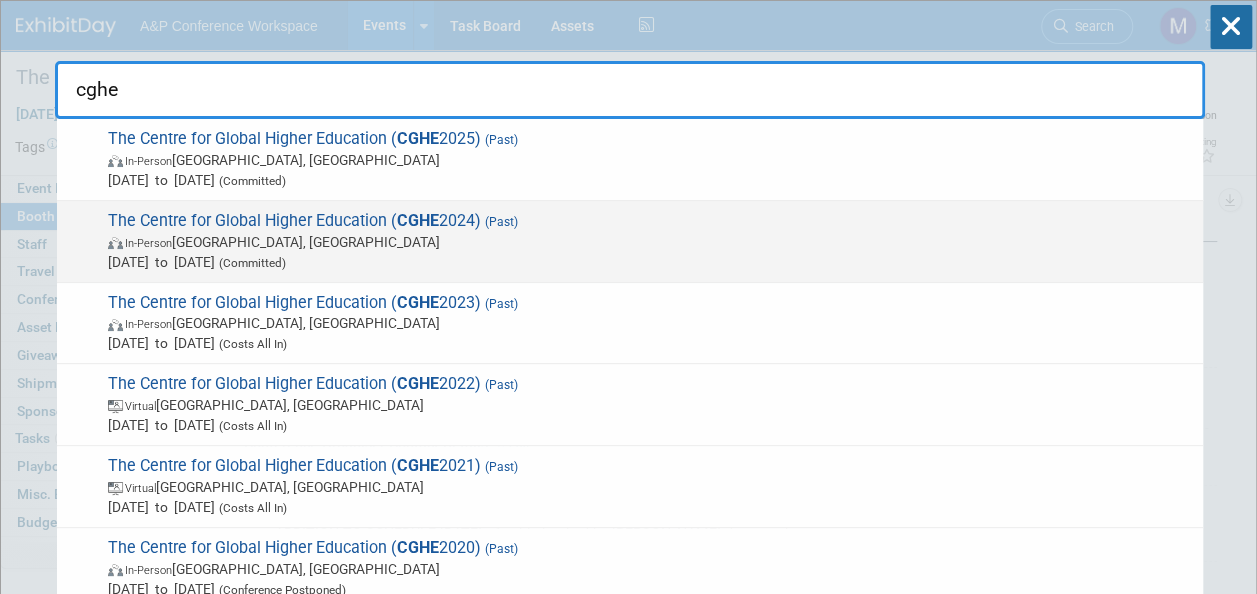 type on "cghe" 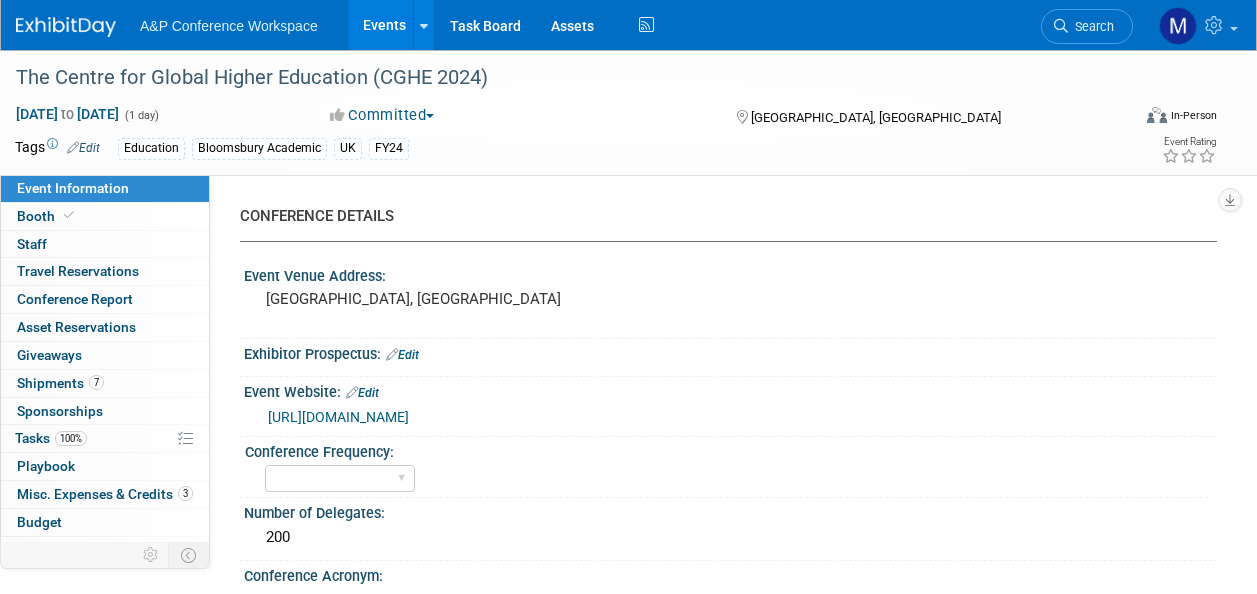 select on "Level 2" 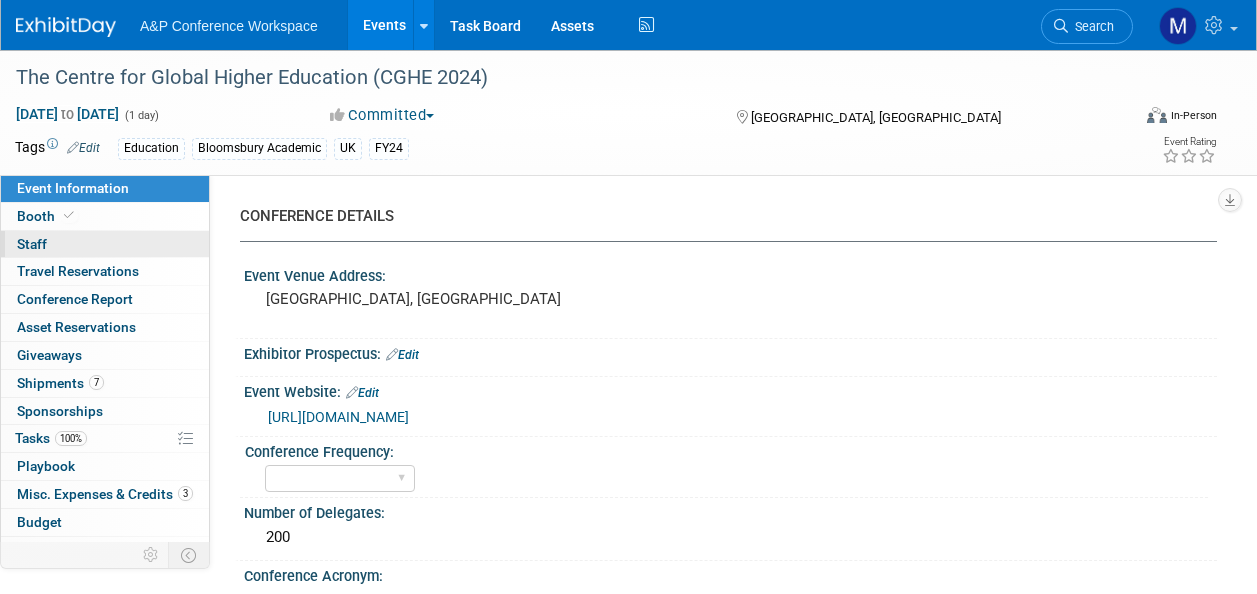 scroll, scrollTop: 0, scrollLeft: 0, axis: both 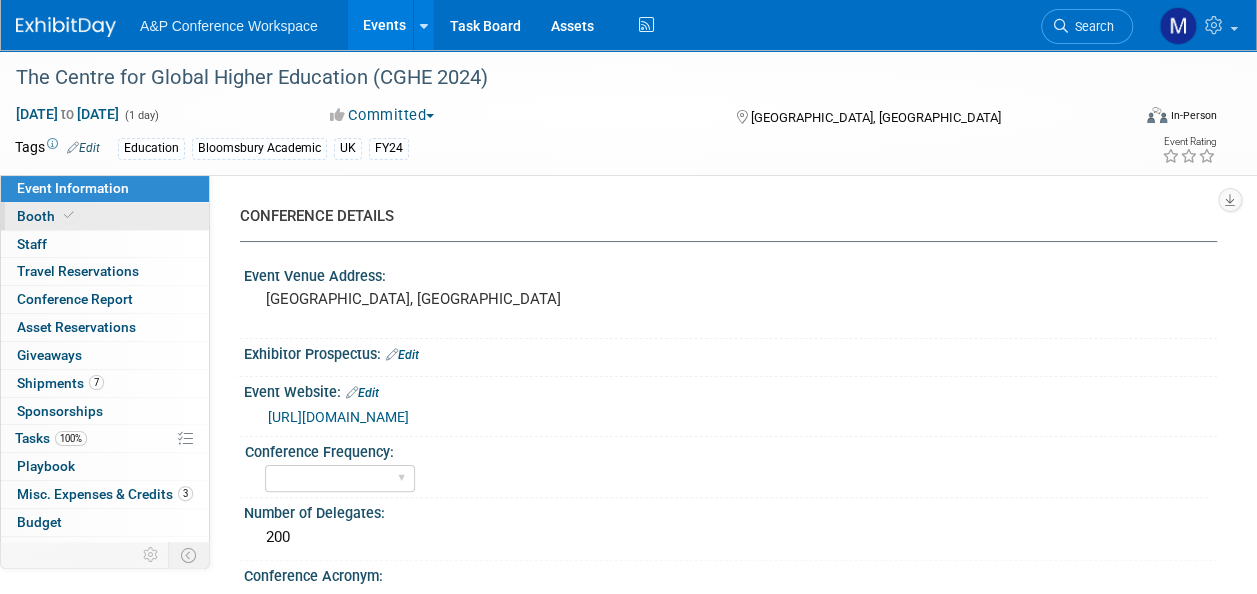 click on "Booth" at bounding box center (105, 216) 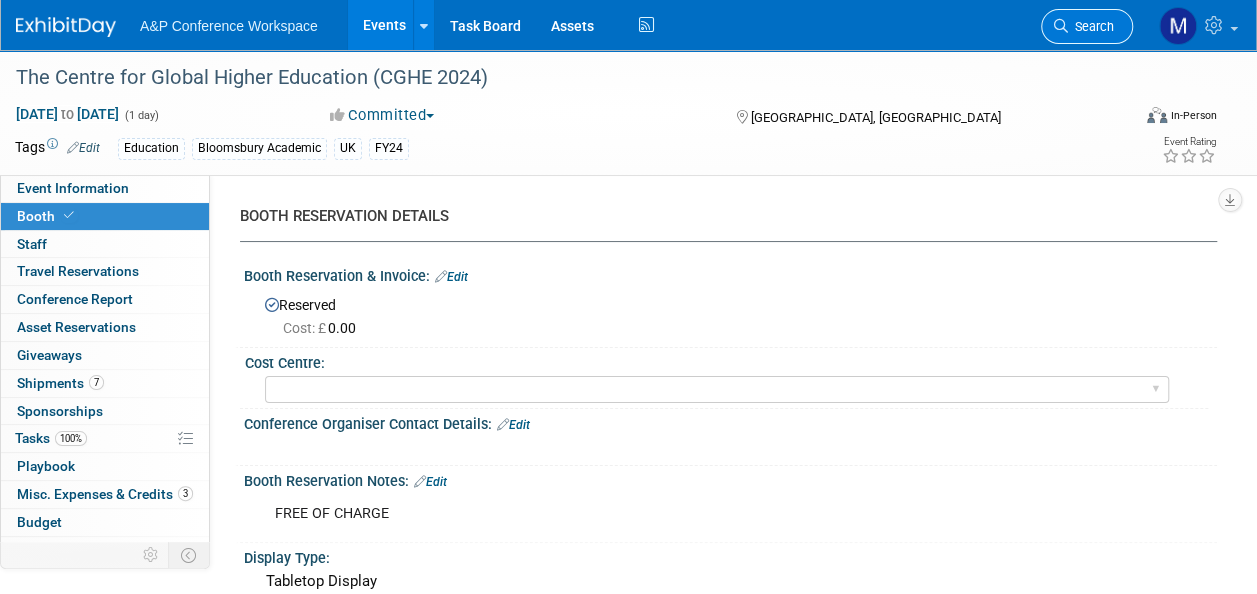 click on "Search" at bounding box center (1091, 26) 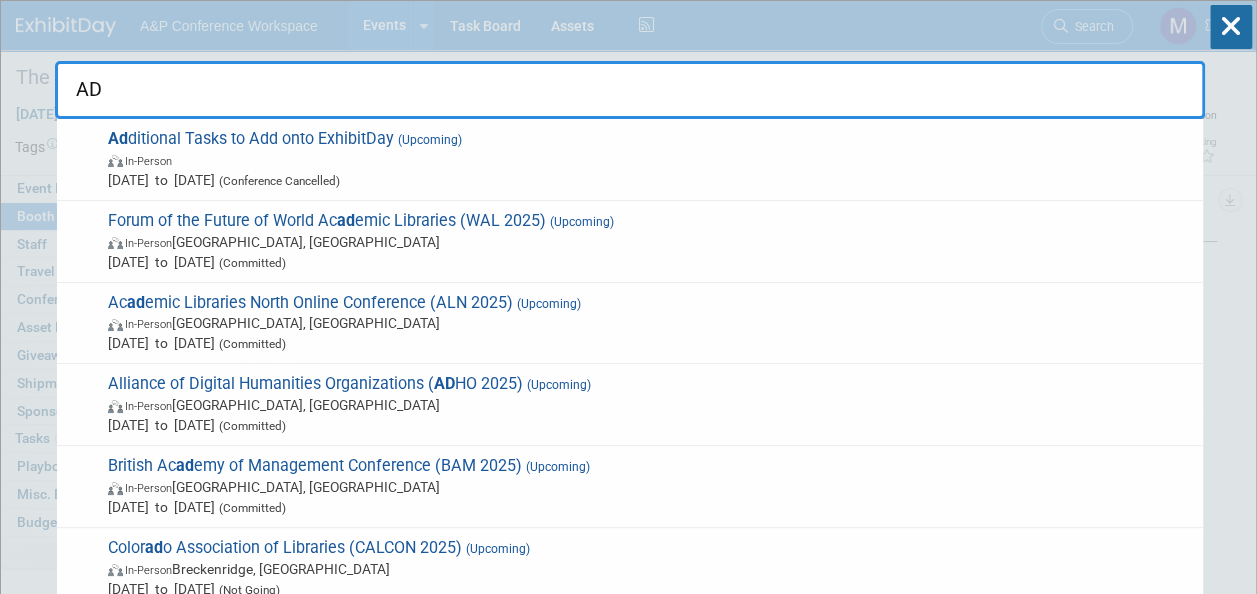 type on "A" 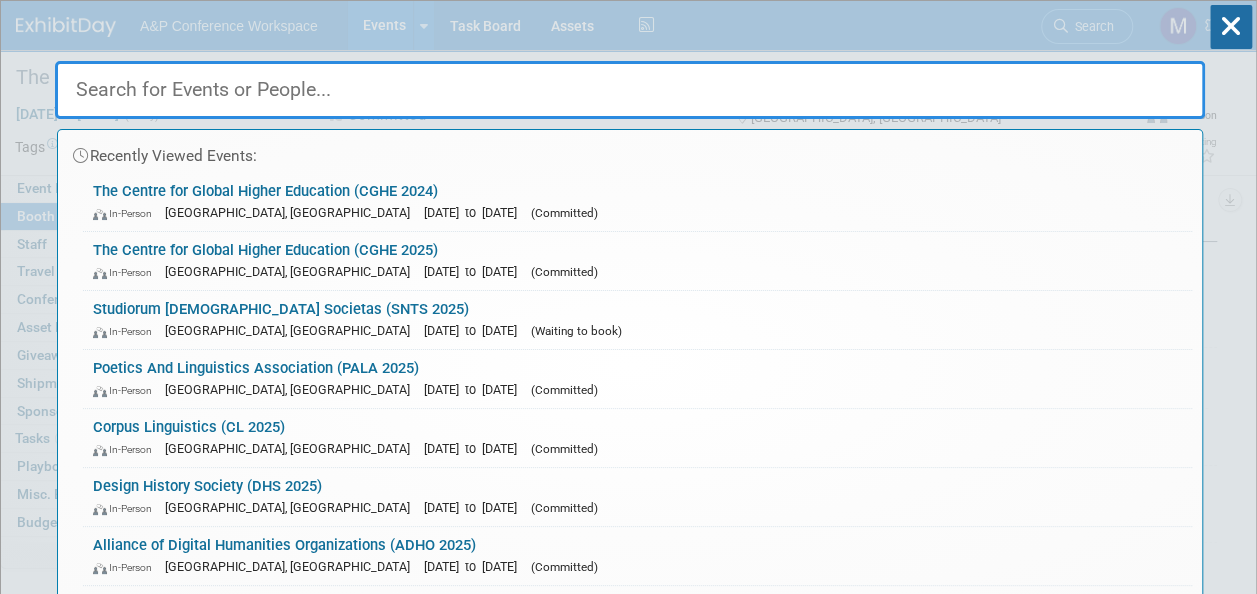 type 